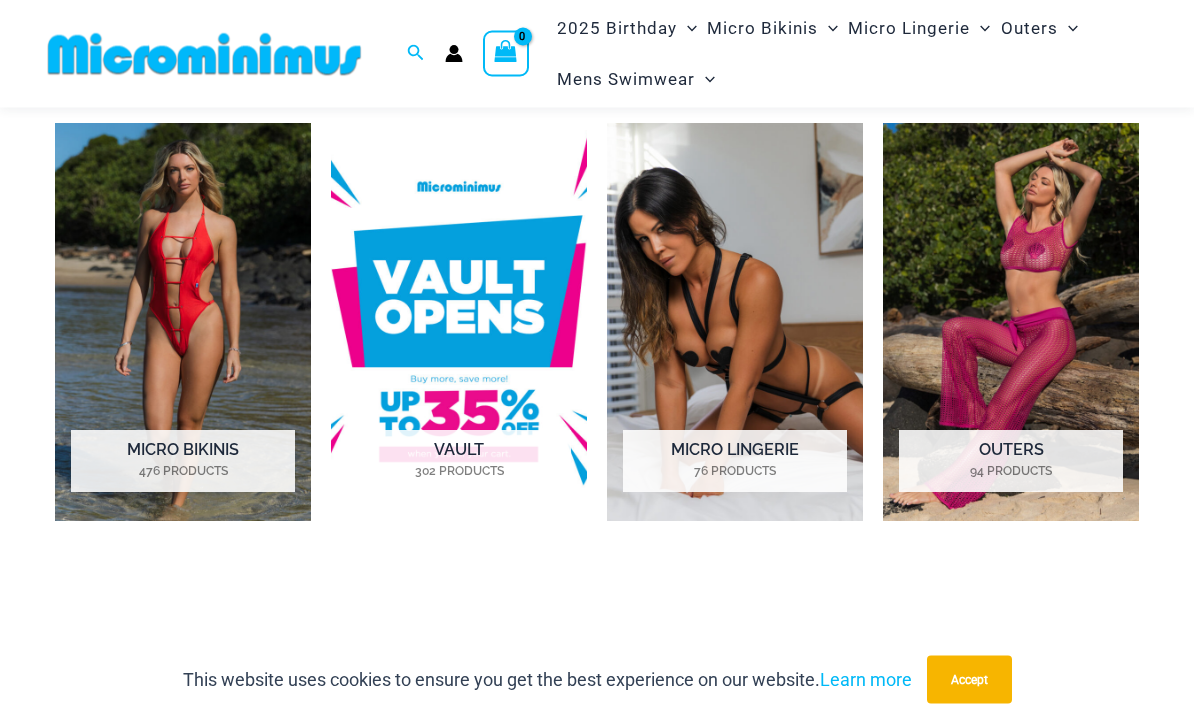 scroll, scrollTop: 819, scrollLeft: 0, axis: vertical 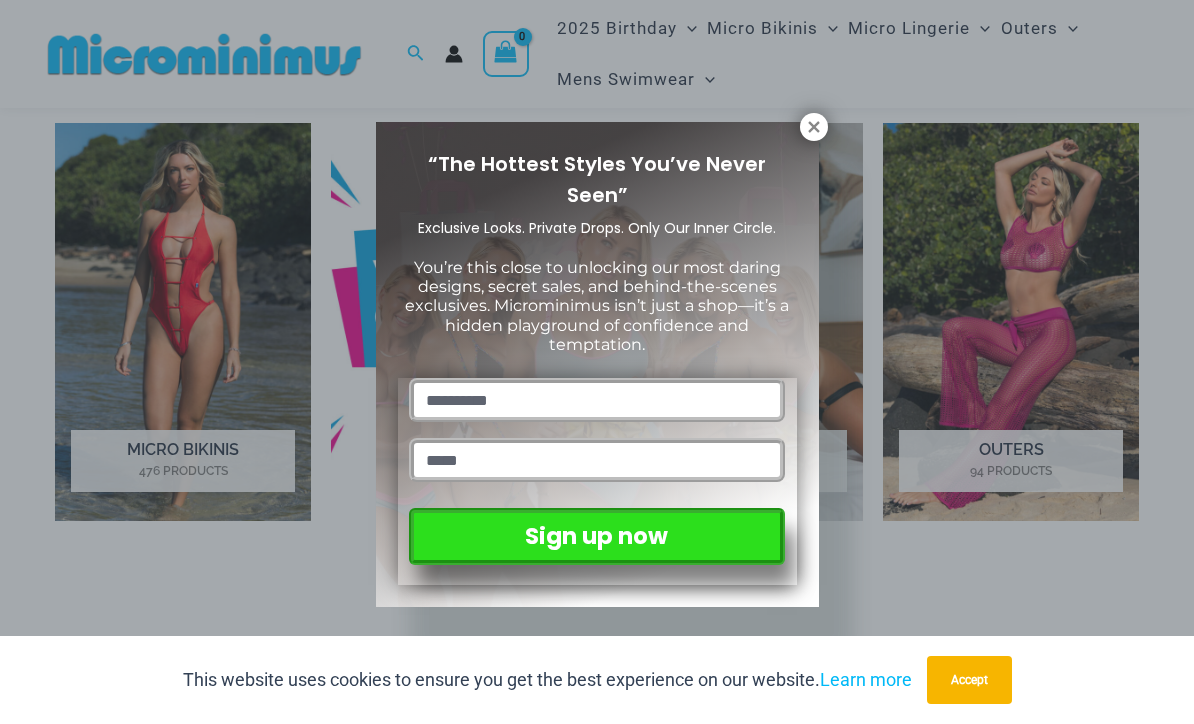 click 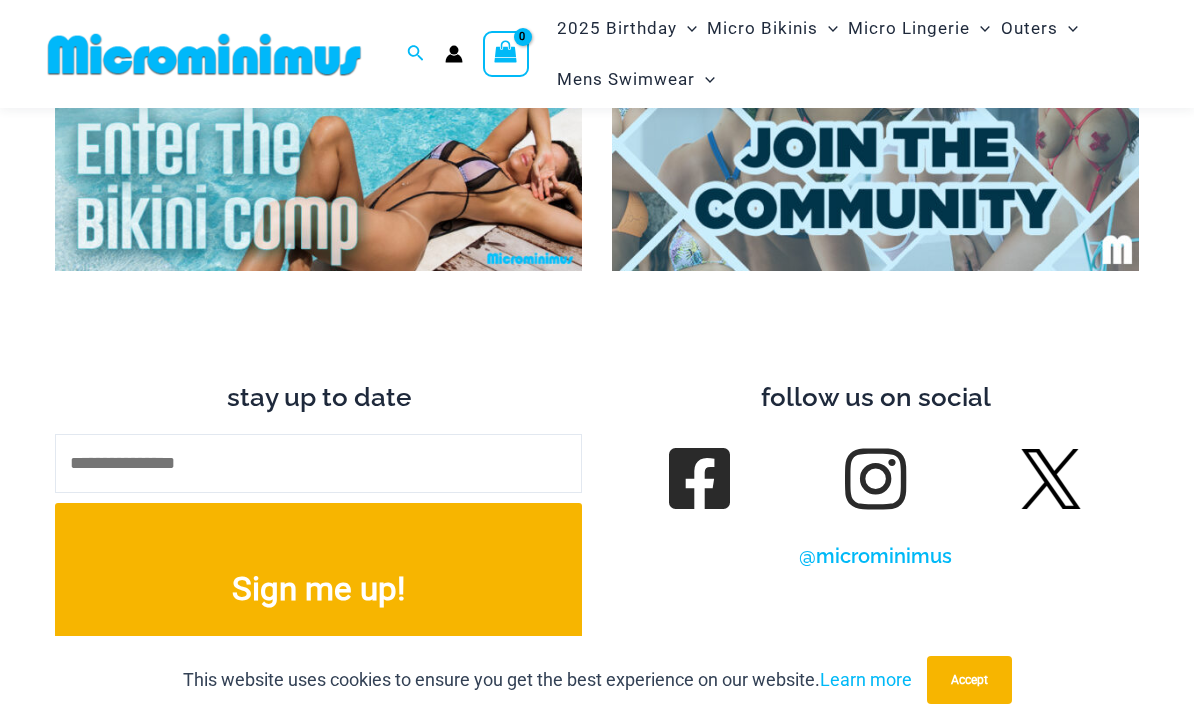 scroll, scrollTop: 6886, scrollLeft: 0, axis: vertical 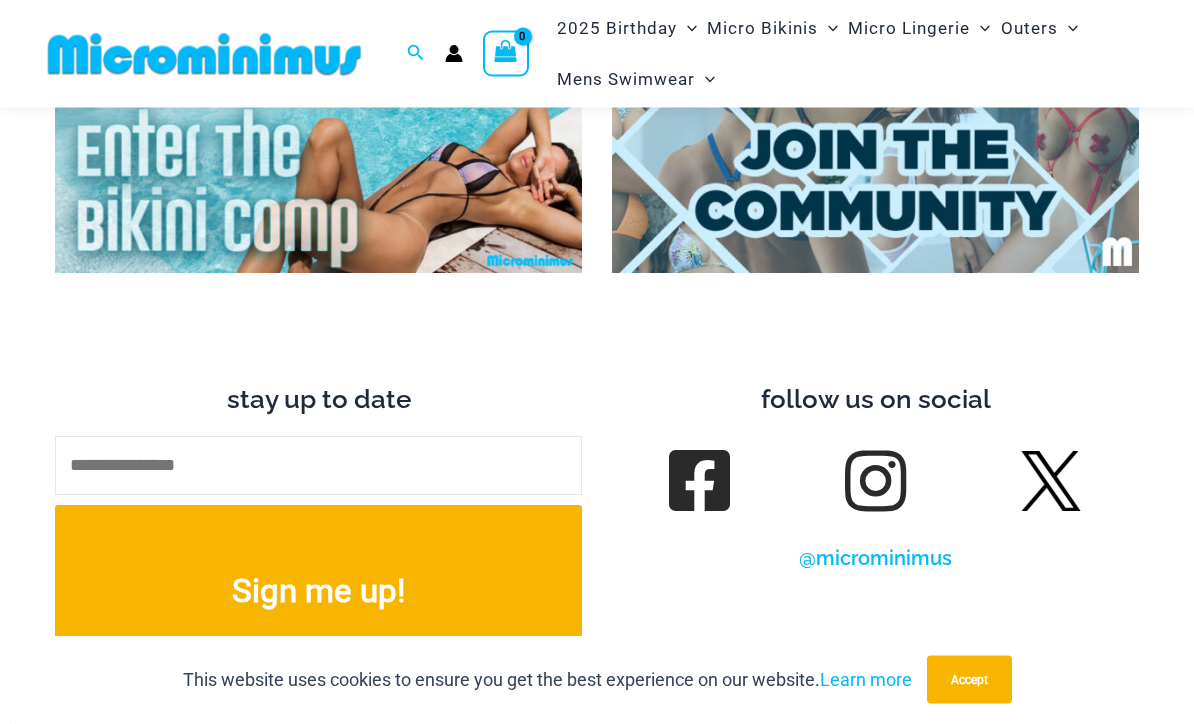 click at bounding box center [1051, 482] 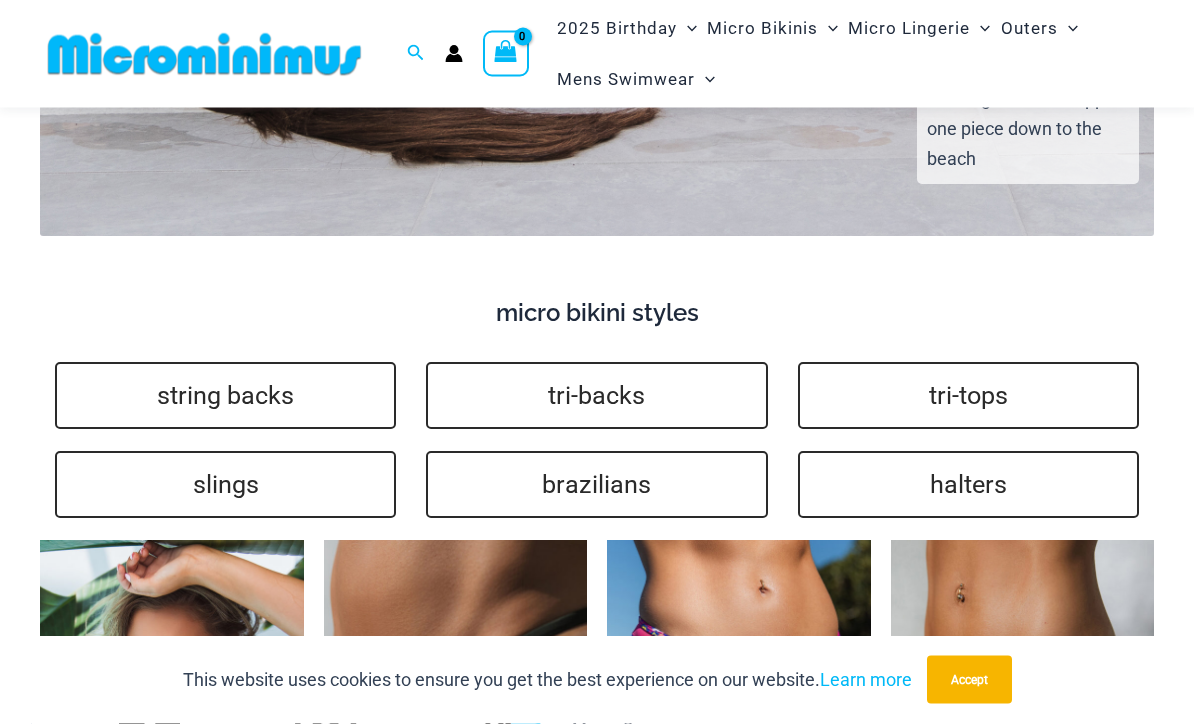 scroll, scrollTop: 3643, scrollLeft: 0, axis: vertical 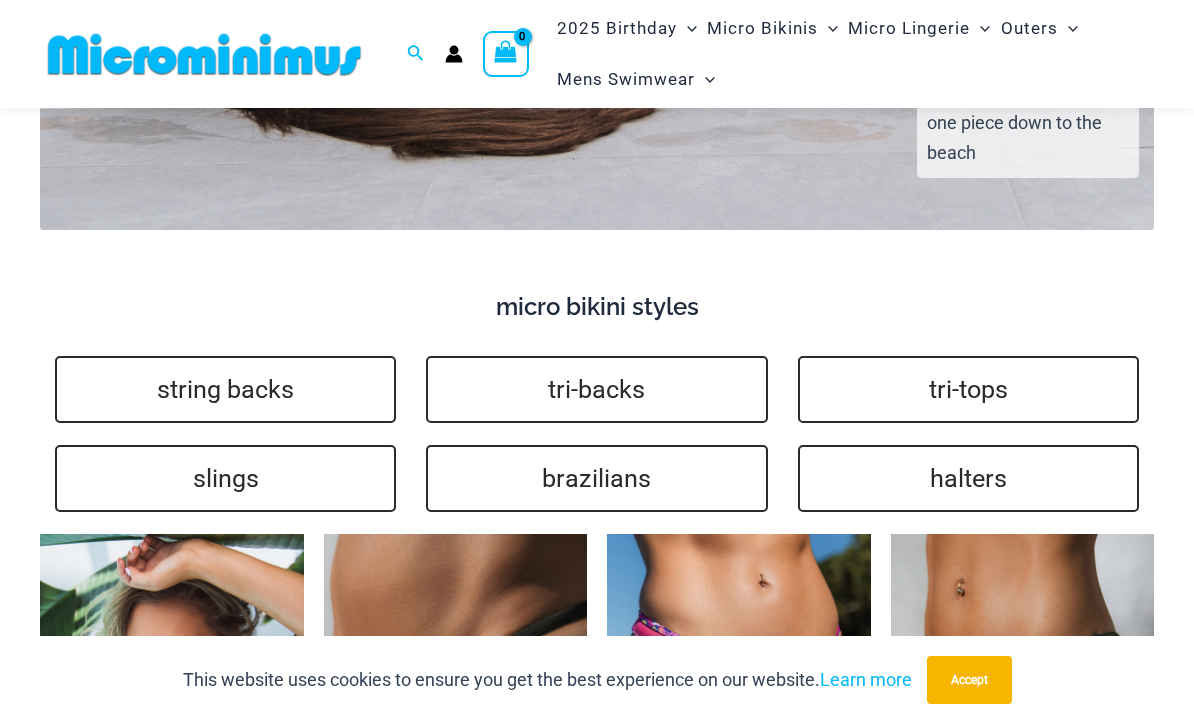 click on "slings" at bounding box center (225, 478) 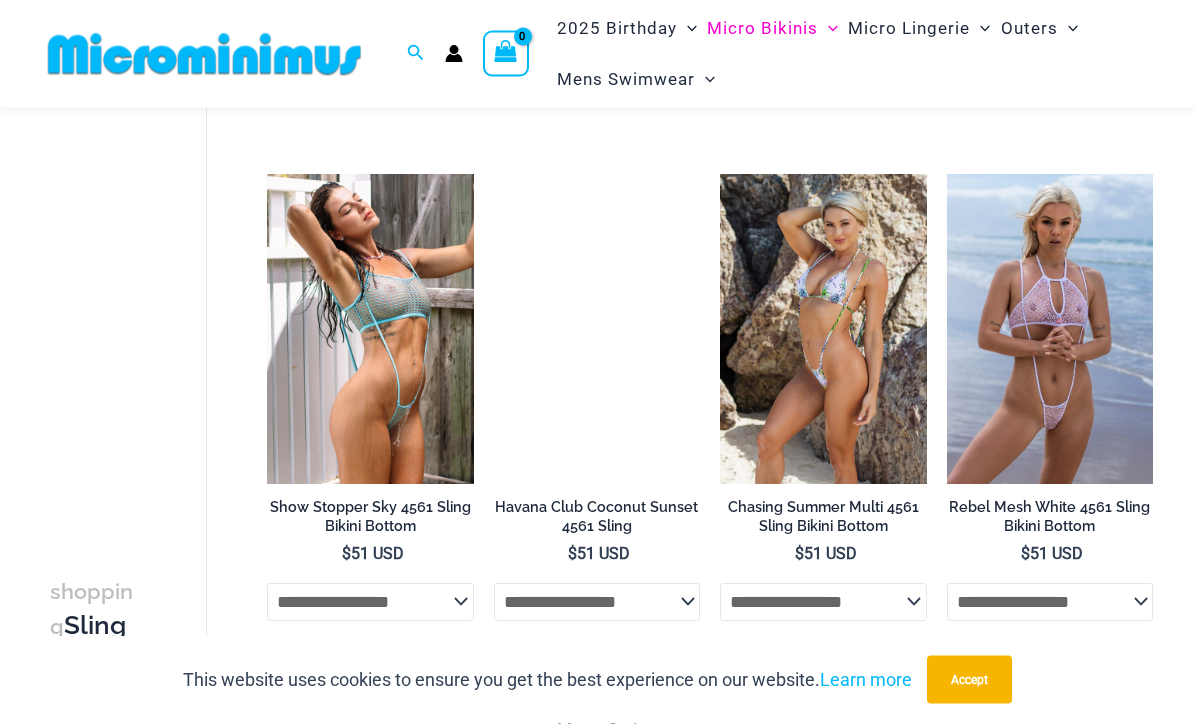 scroll, scrollTop: 1808, scrollLeft: 0, axis: vertical 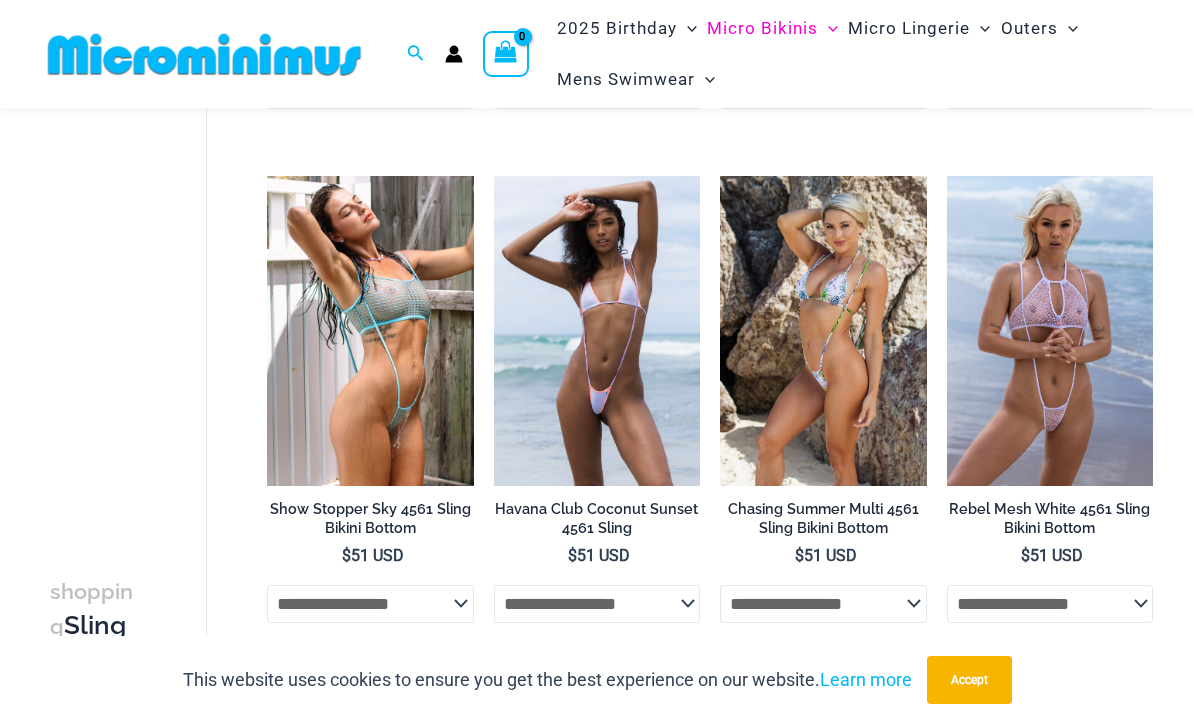 click at bounding box center [720, 176] 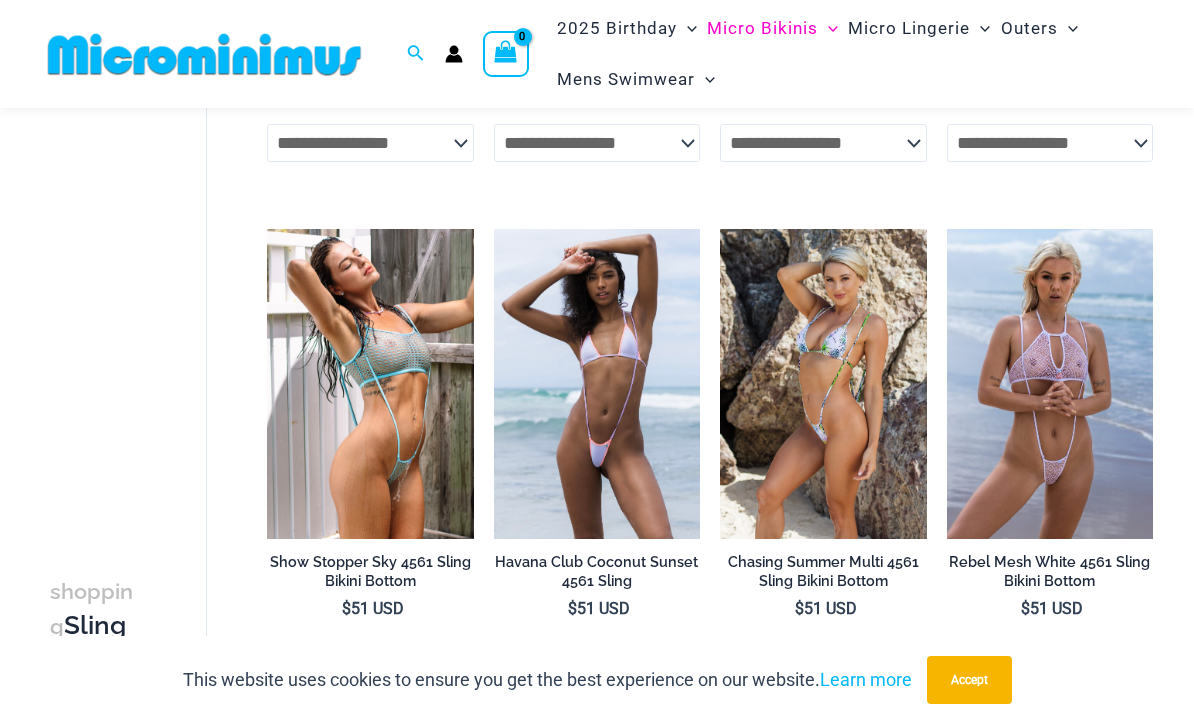 scroll, scrollTop: 1749, scrollLeft: 0, axis: vertical 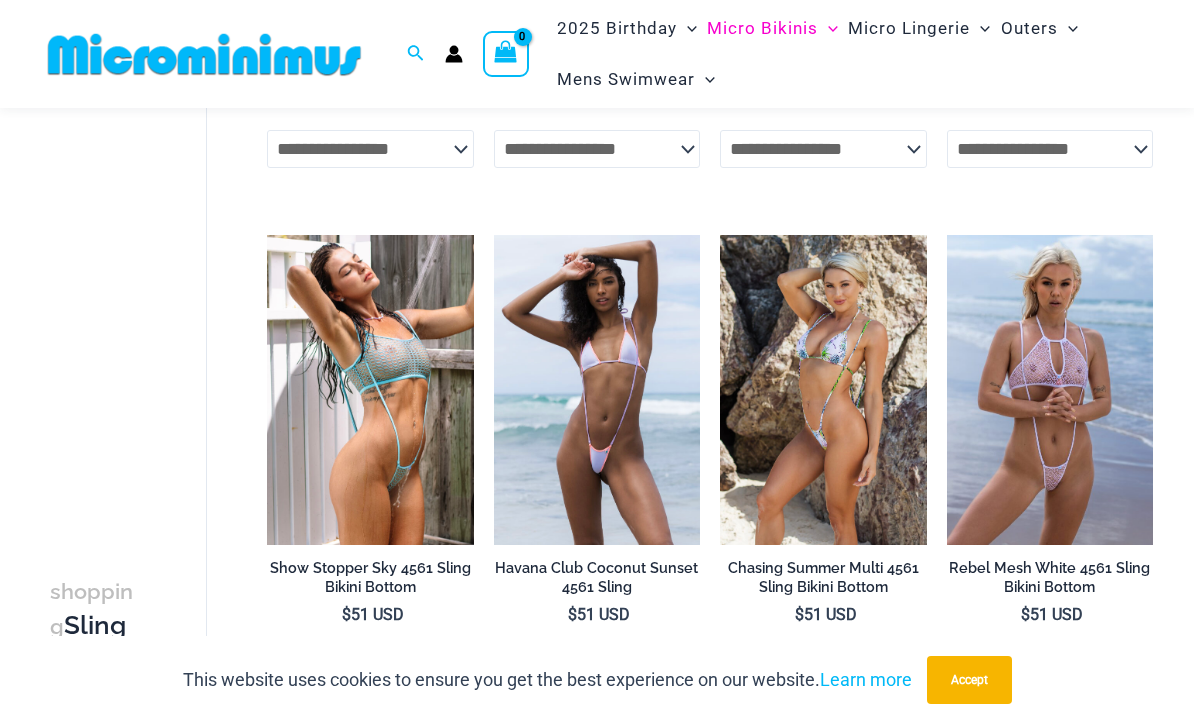 click at bounding box center (267, 235) 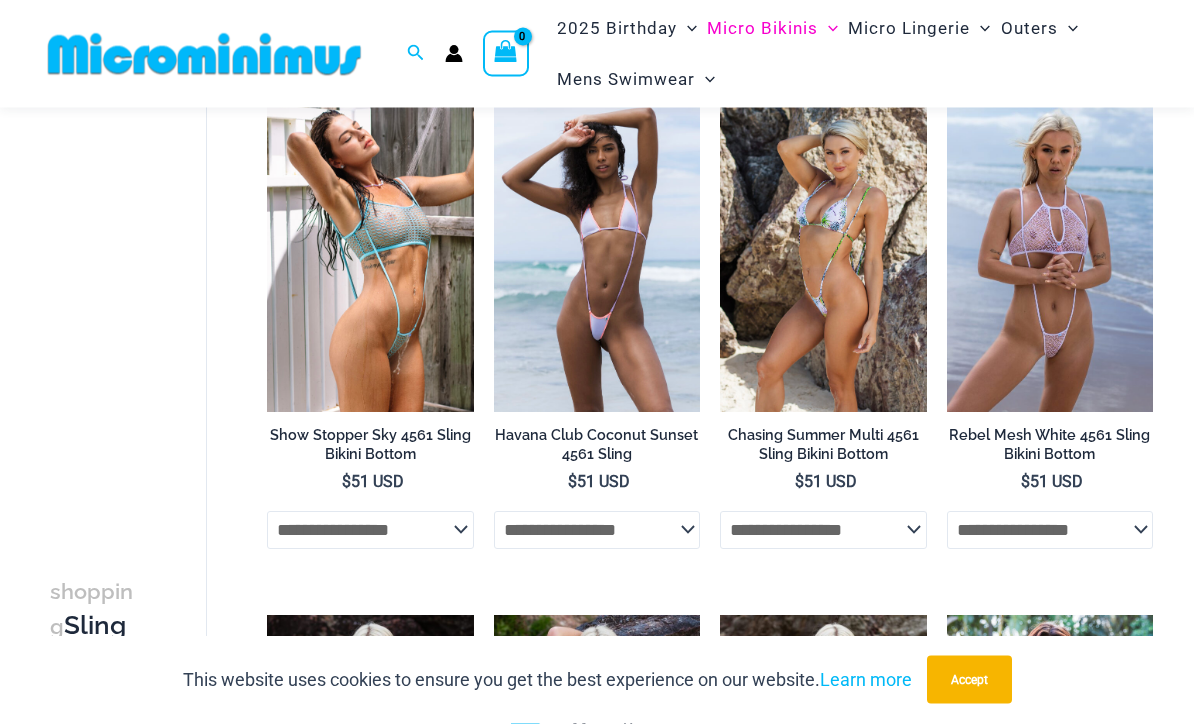 scroll, scrollTop: 1883, scrollLeft: 0, axis: vertical 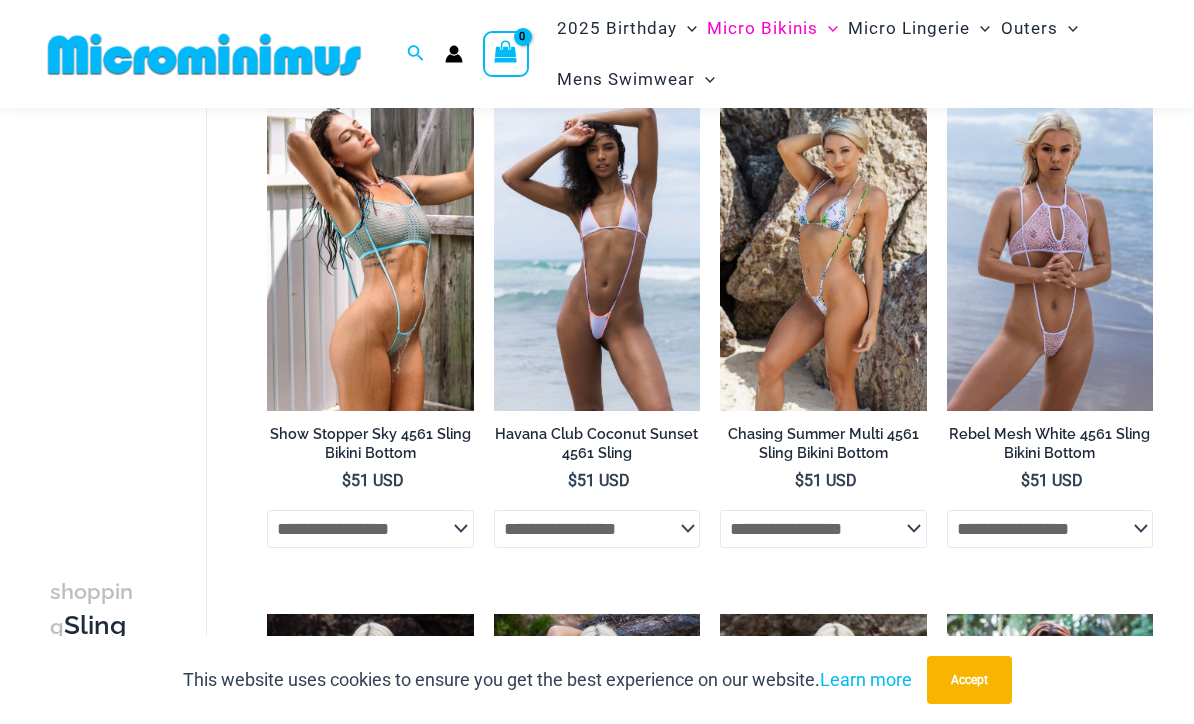 click on "Accept" at bounding box center (969, 680) 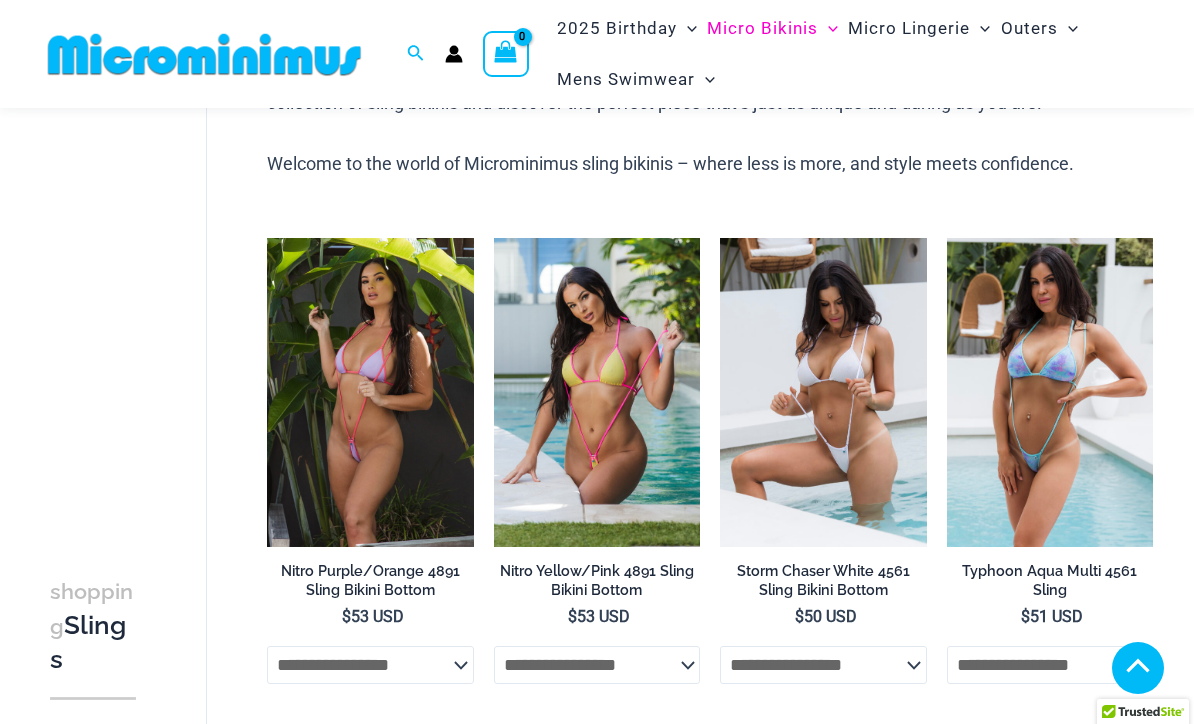 scroll, scrollTop: 1228, scrollLeft: 0, axis: vertical 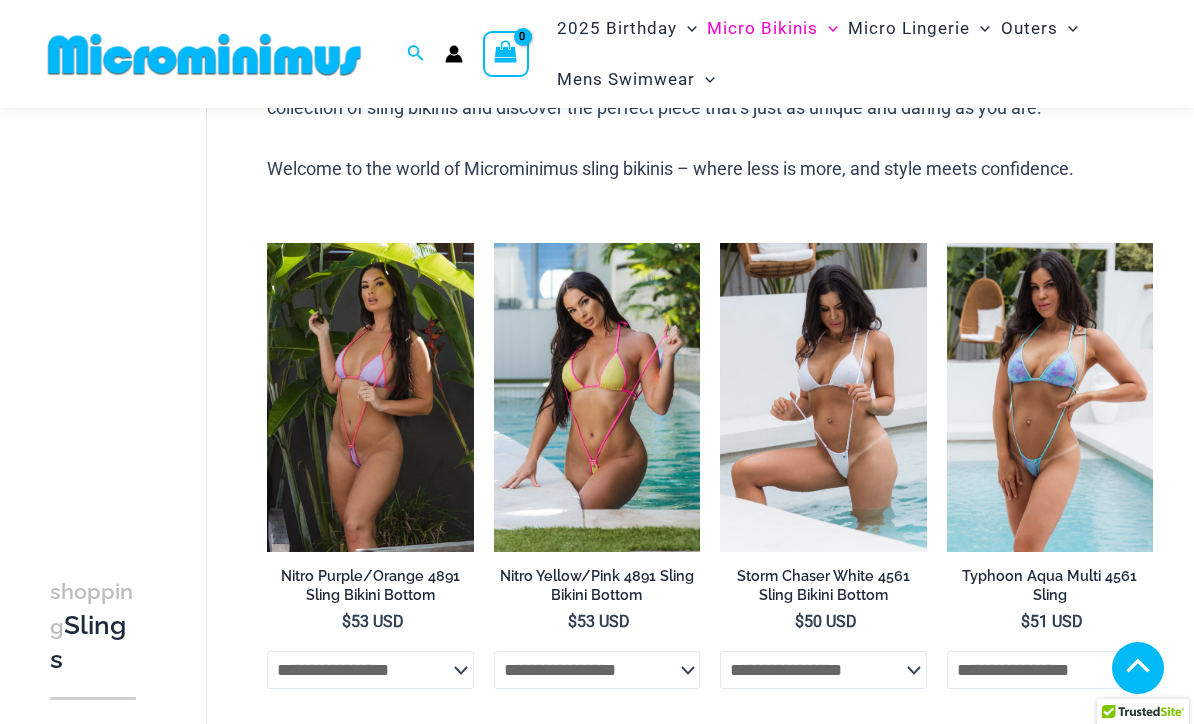 click at bounding box center [720, 243] 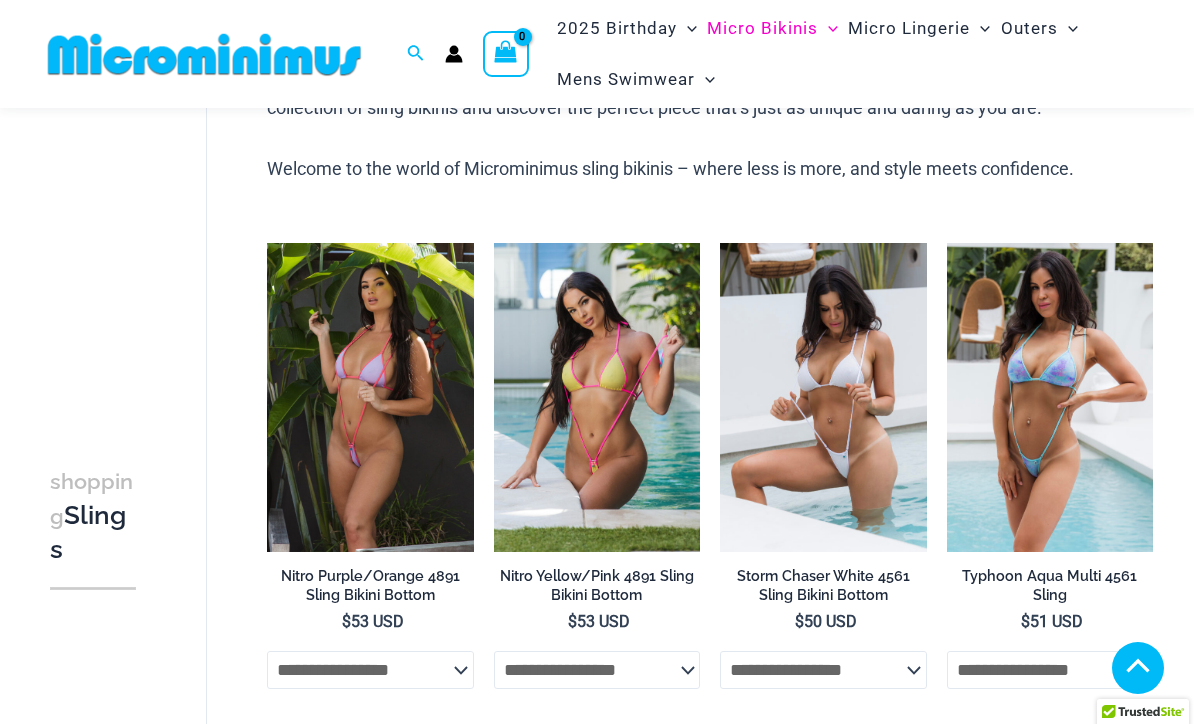 click at bounding box center [947, 243] 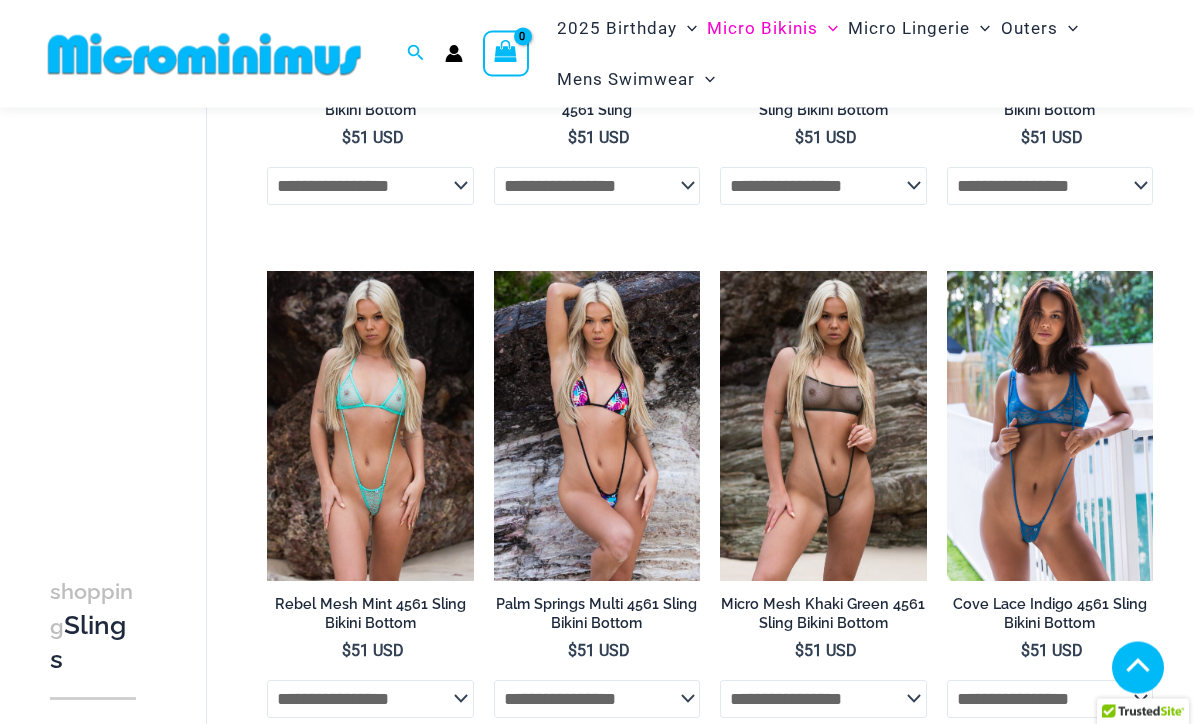 scroll, scrollTop: 2226, scrollLeft: 0, axis: vertical 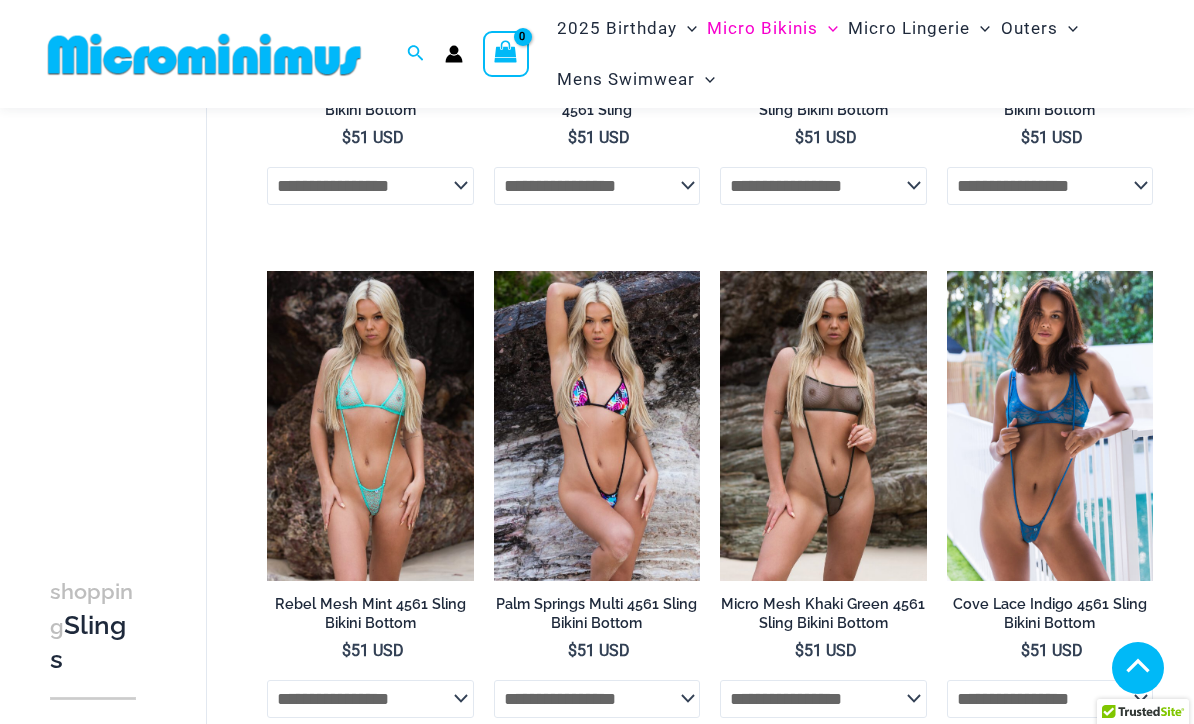 click at bounding box center [720, 271] 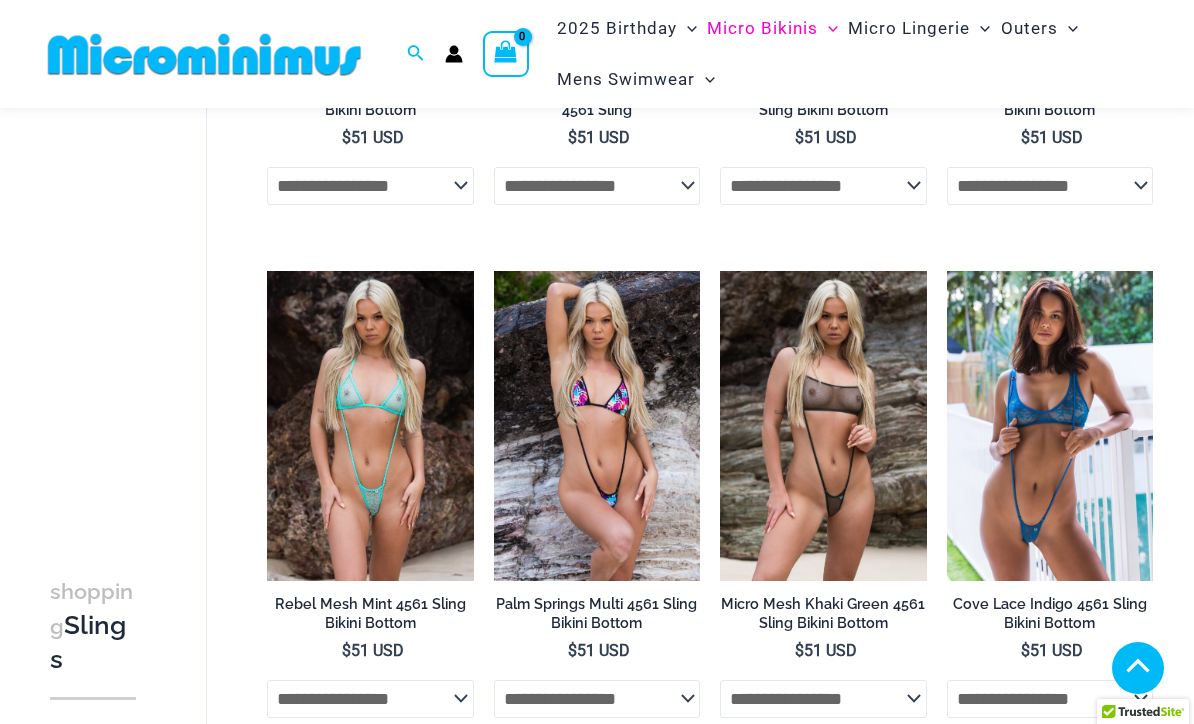 scroll, scrollTop: 2292, scrollLeft: 0, axis: vertical 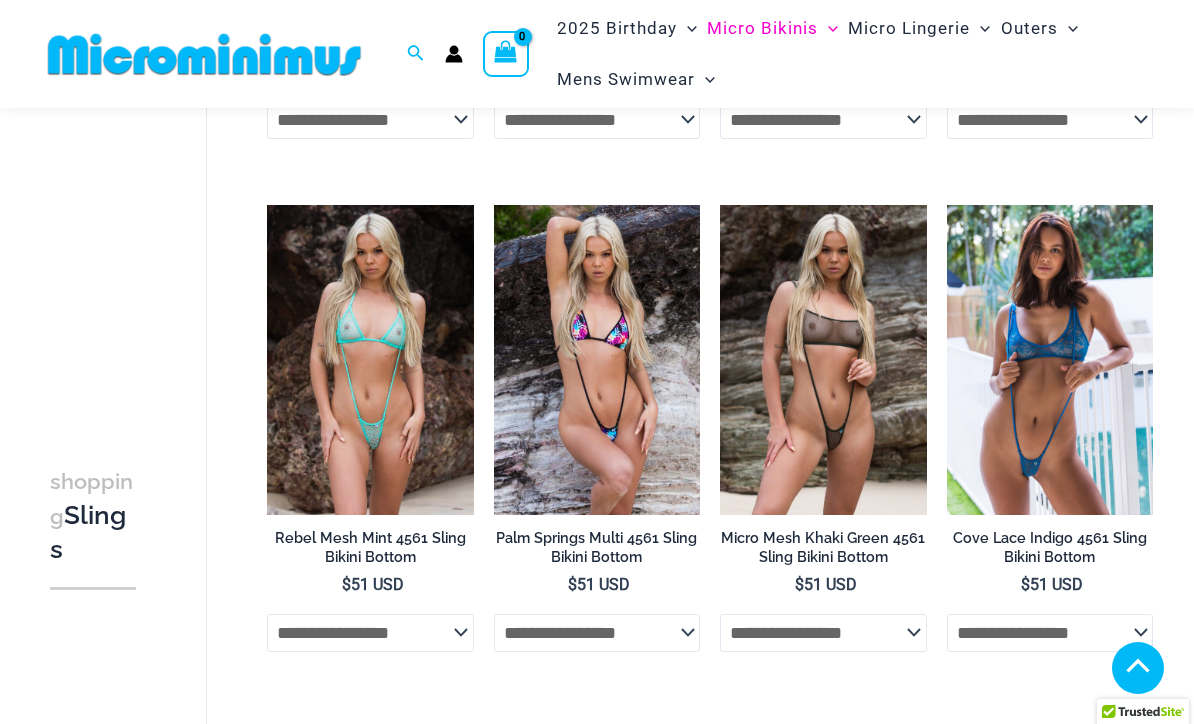 click at bounding box center [947, 205] 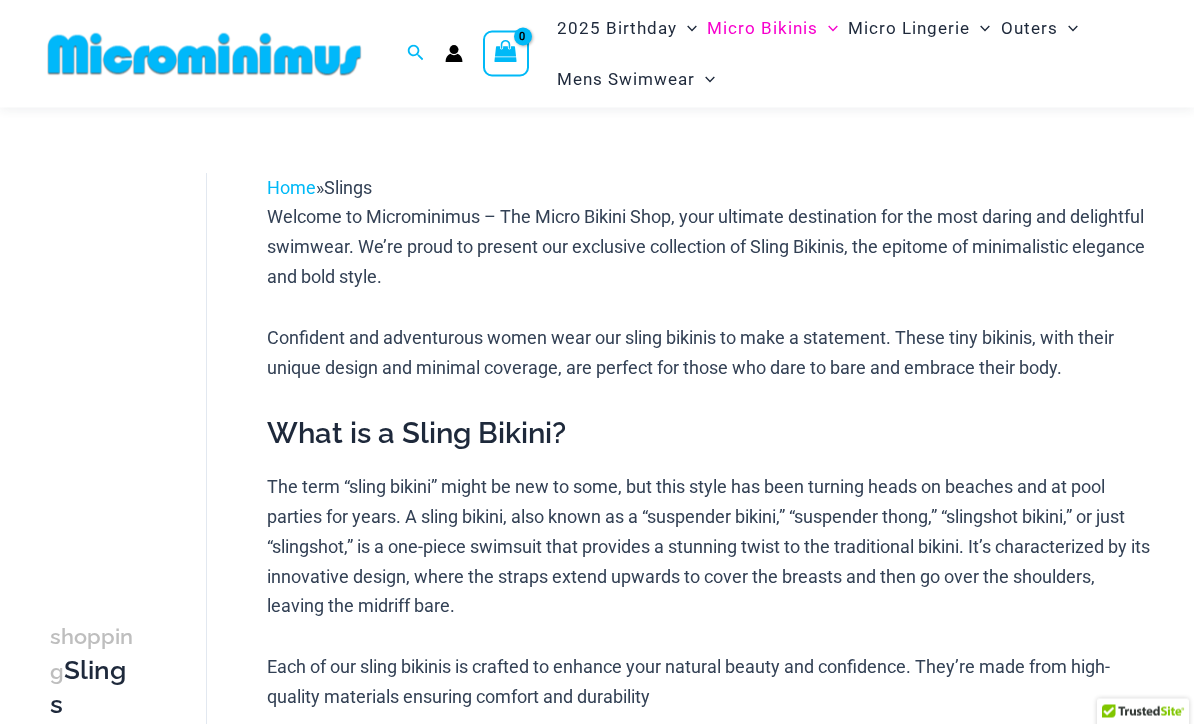 scroll, scrollTop: 0, scrollLeft: 0, axis: both 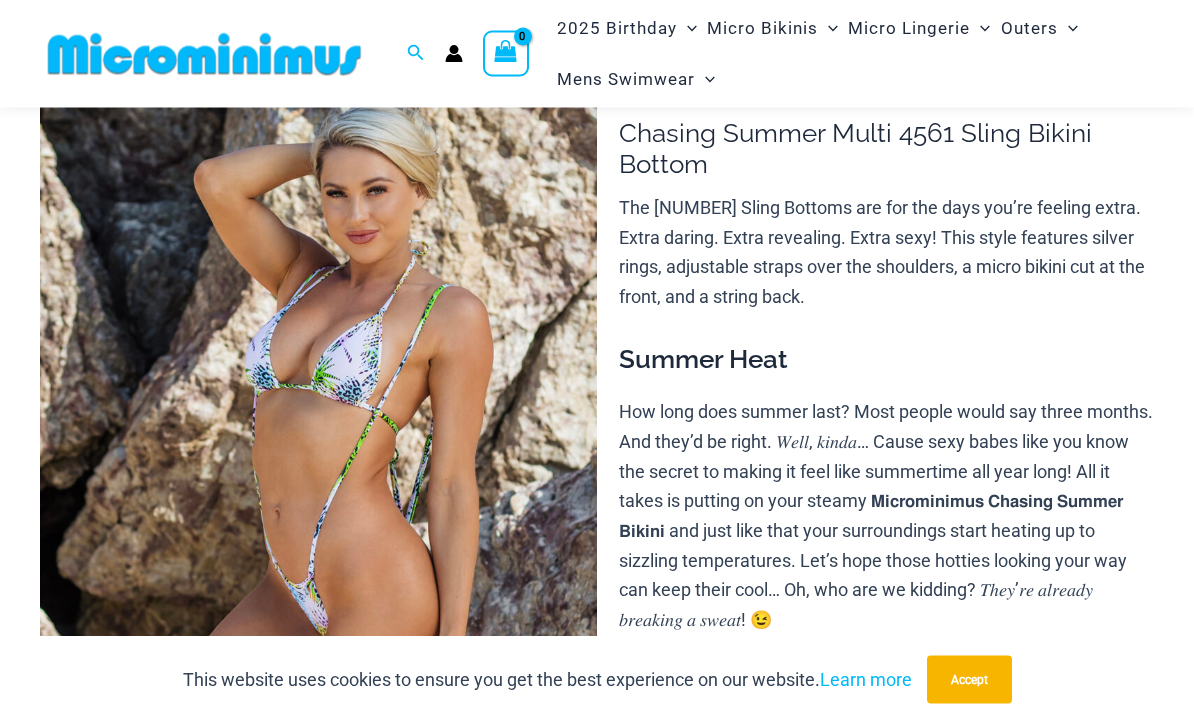 click on "Accept" at bounding box center (969, 680) 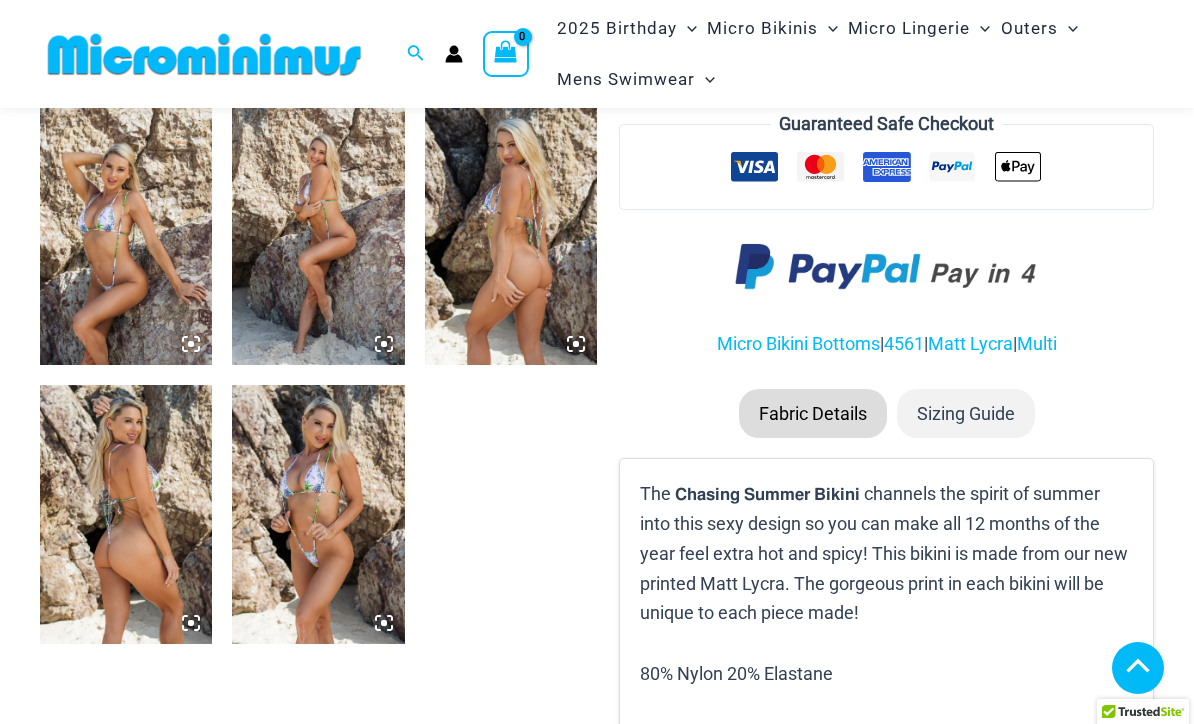 scroll, scrollTop: 911, scrollLeft: 0, axis: vertical 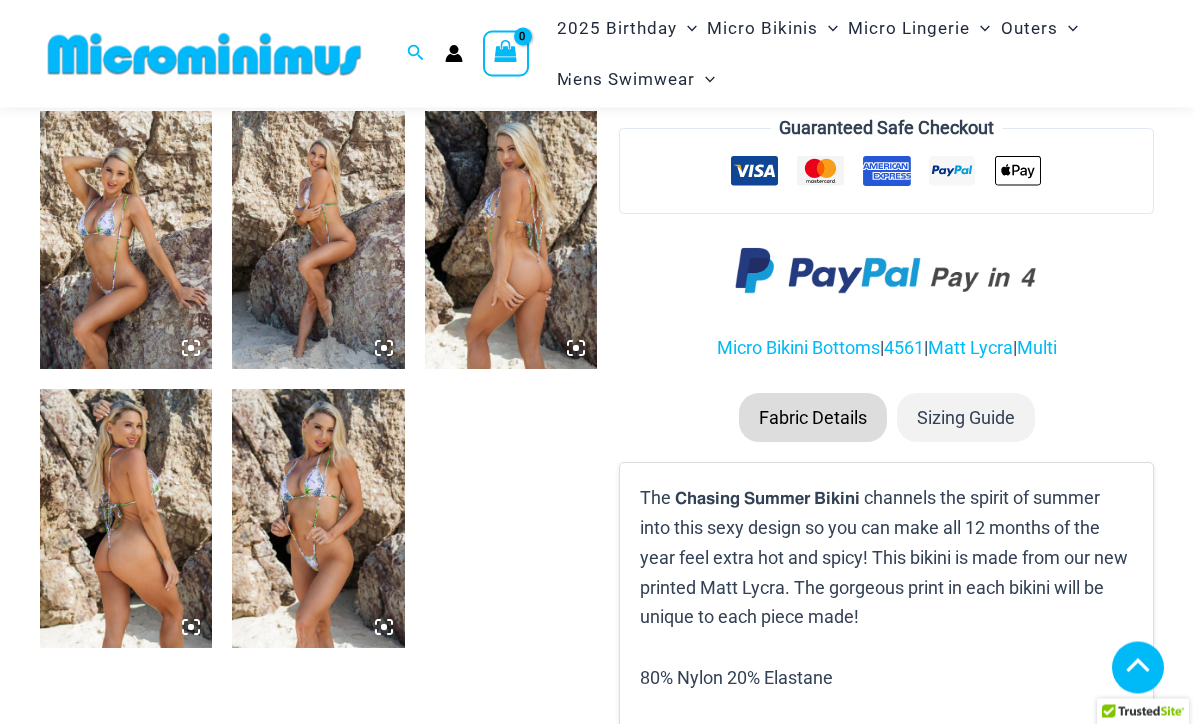 click at bounding box center (511, 241) 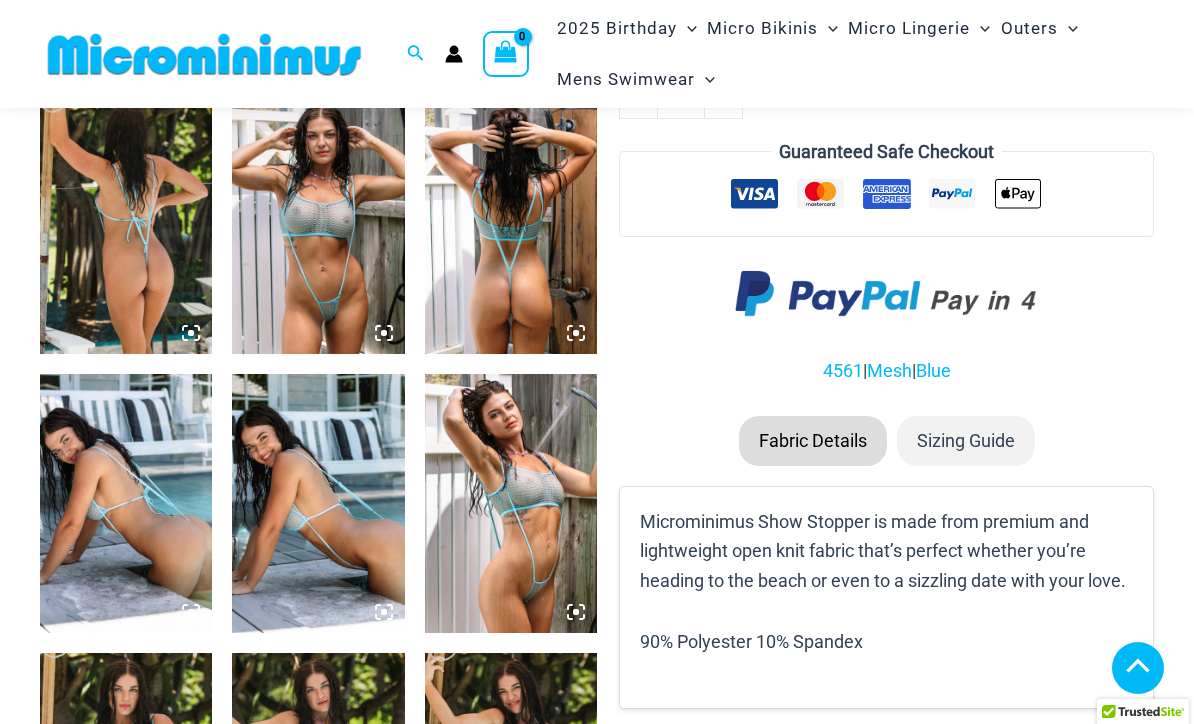 scroll, scrollTop: 924, scrollLeft: 0, axis: vertical 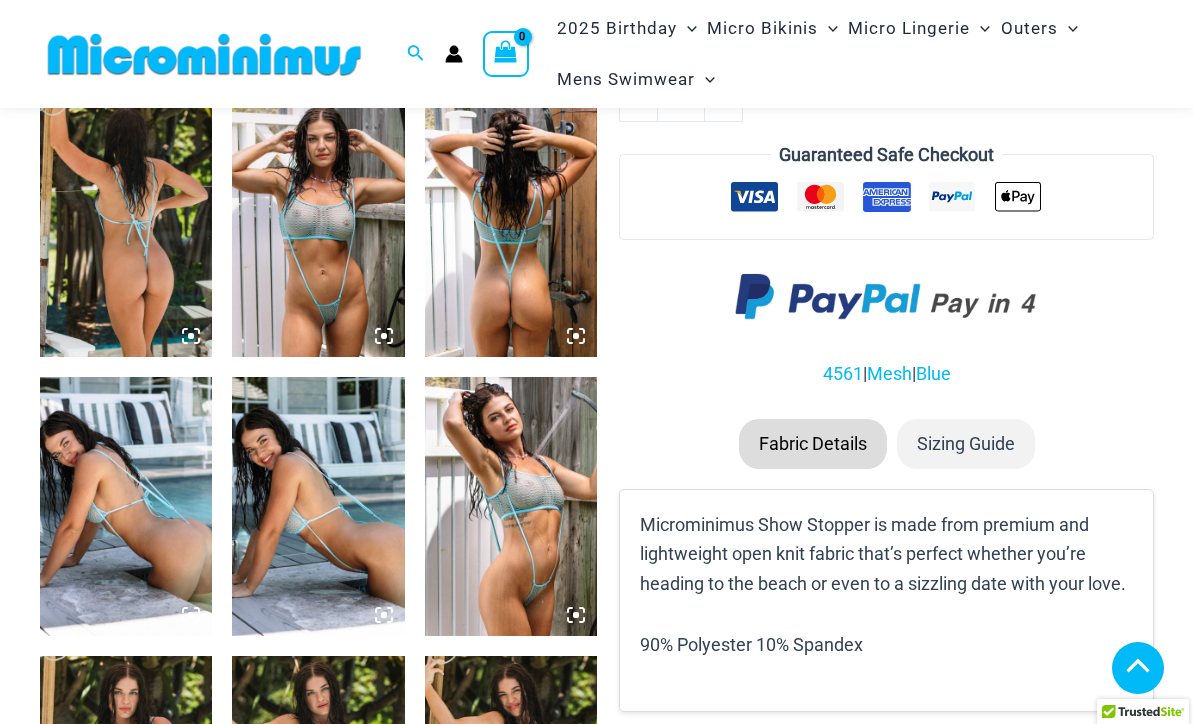click at bounding box center [511, 228] 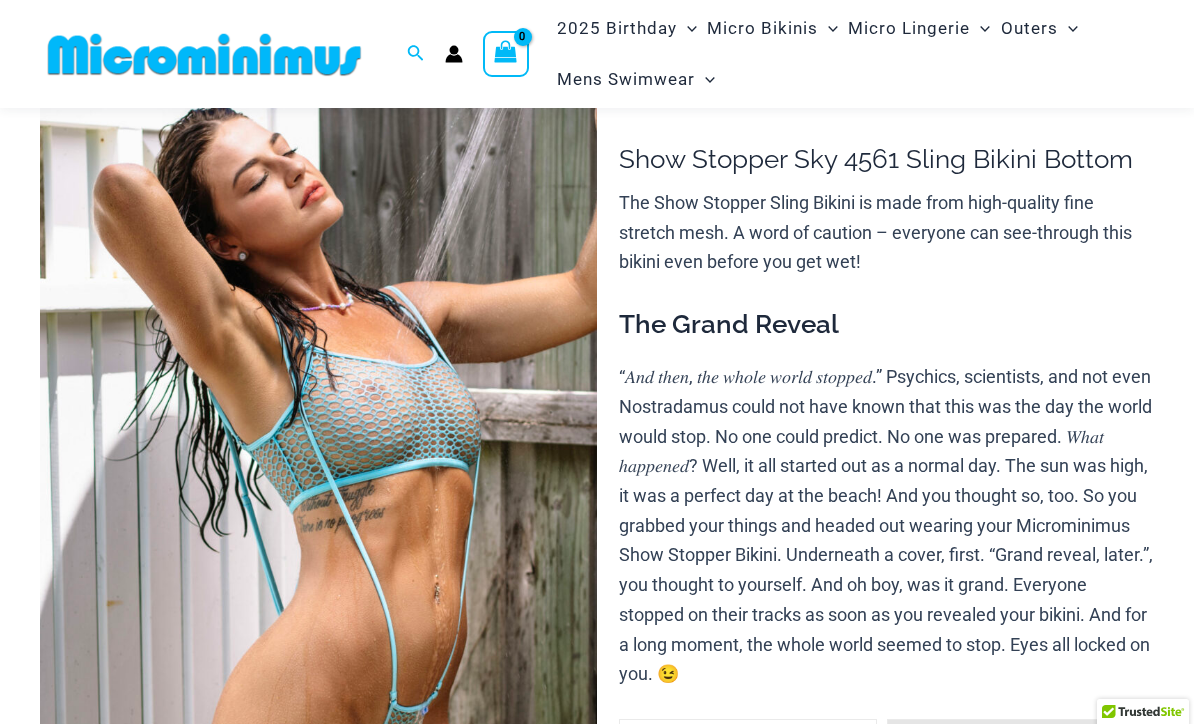scroll, scrollTop: 0, scrollLeft: 0, axis: both 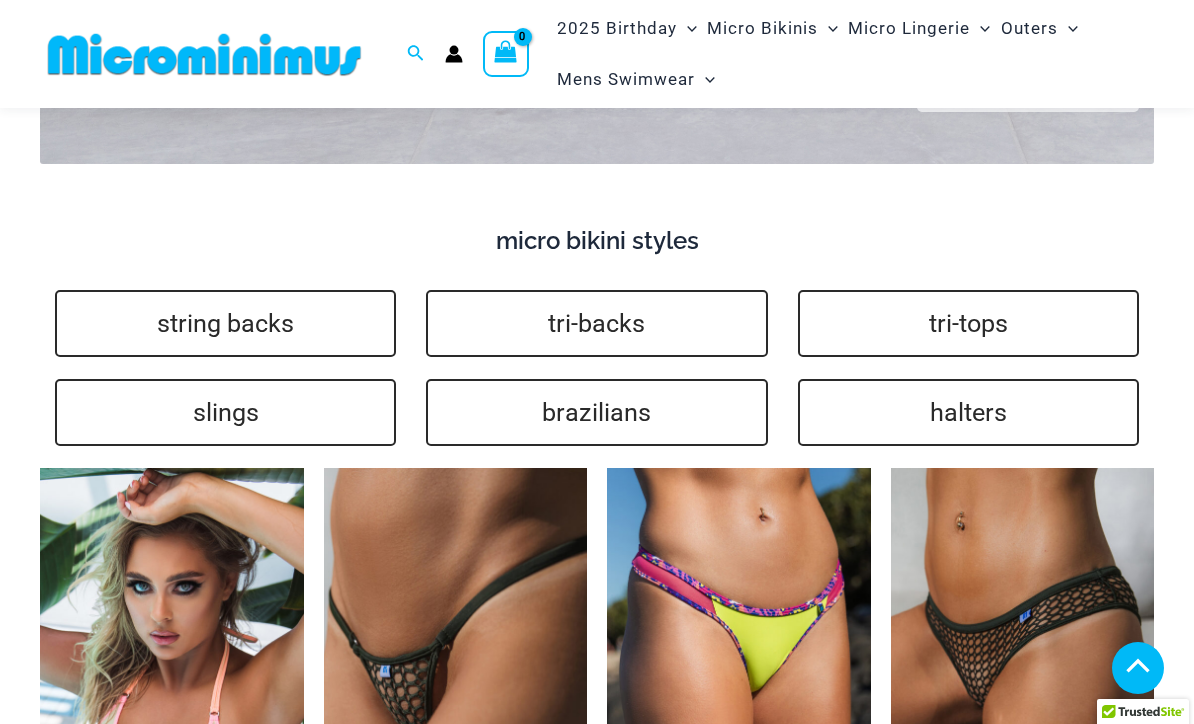 click on "string backs" at bounding box center [225, 323] 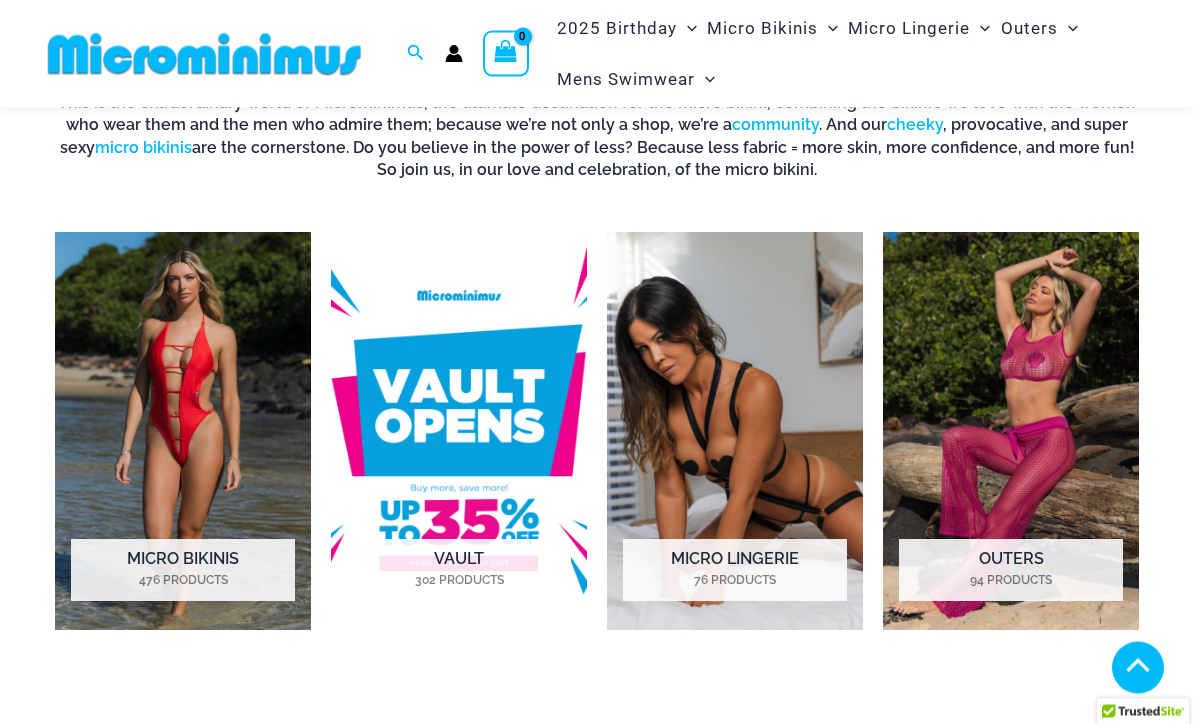 scroll, scrollTop: 710, scrollLeft: 0, axis: vertical 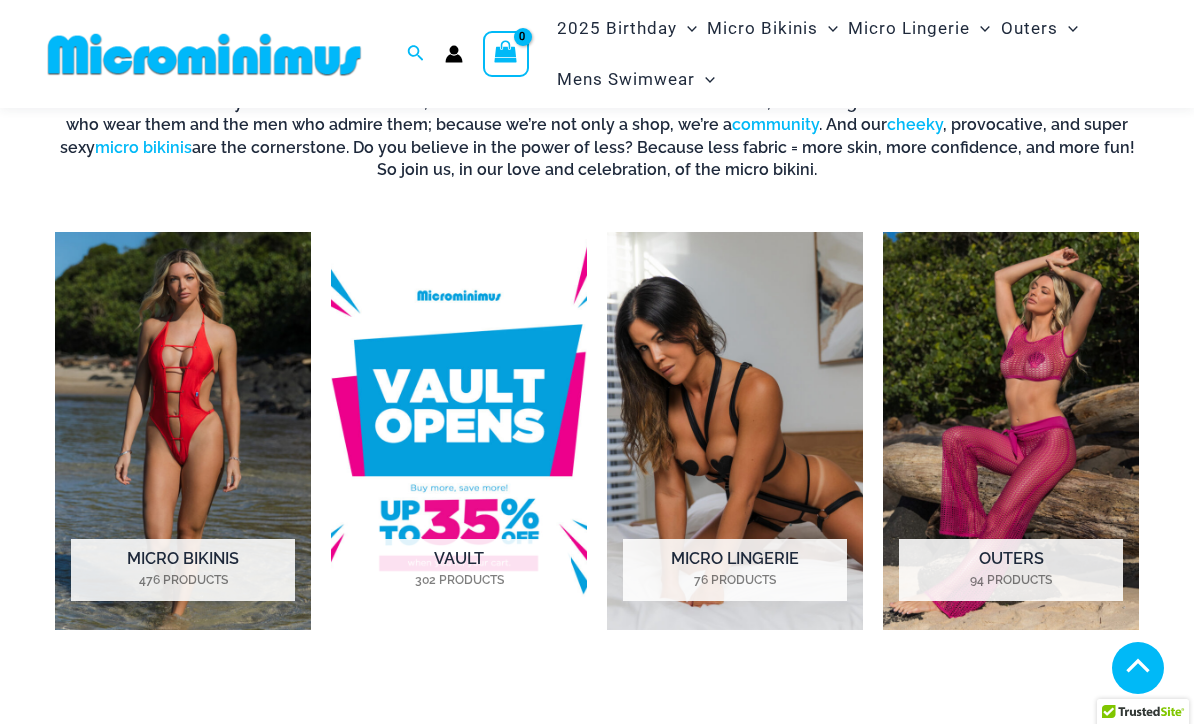 click at bounding box center [183, 431] 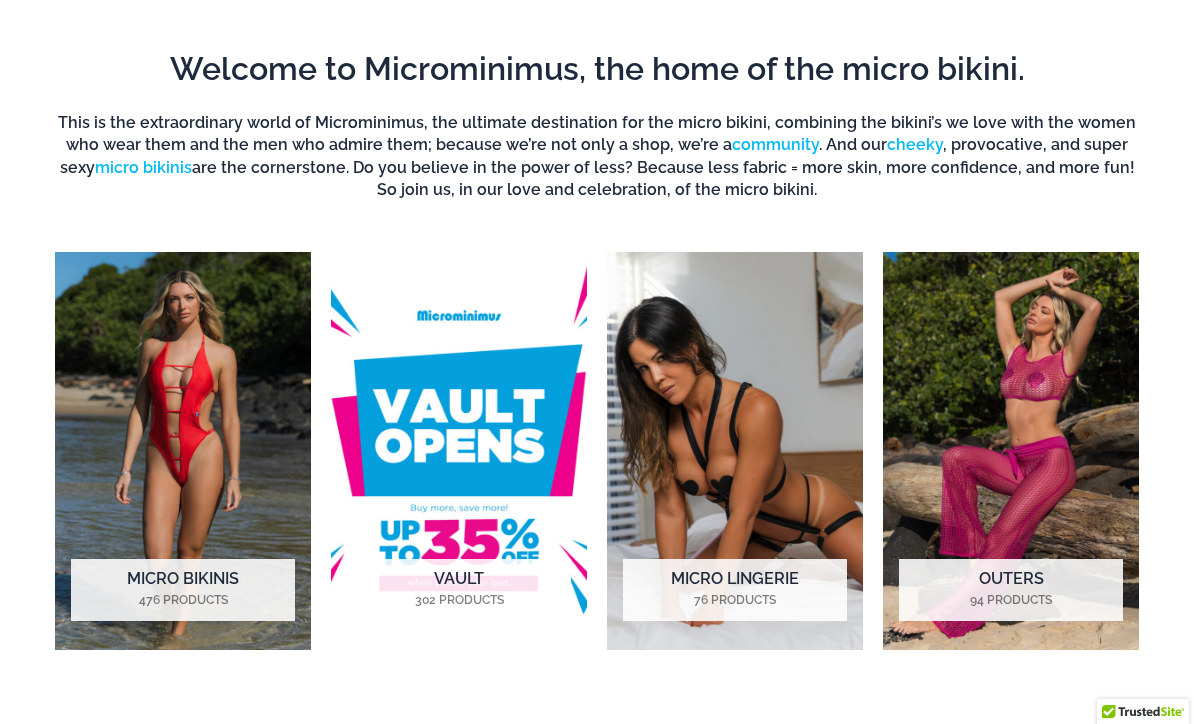 scroll, scrollTop: 776, scrollLeft: 0, axis: vertical 